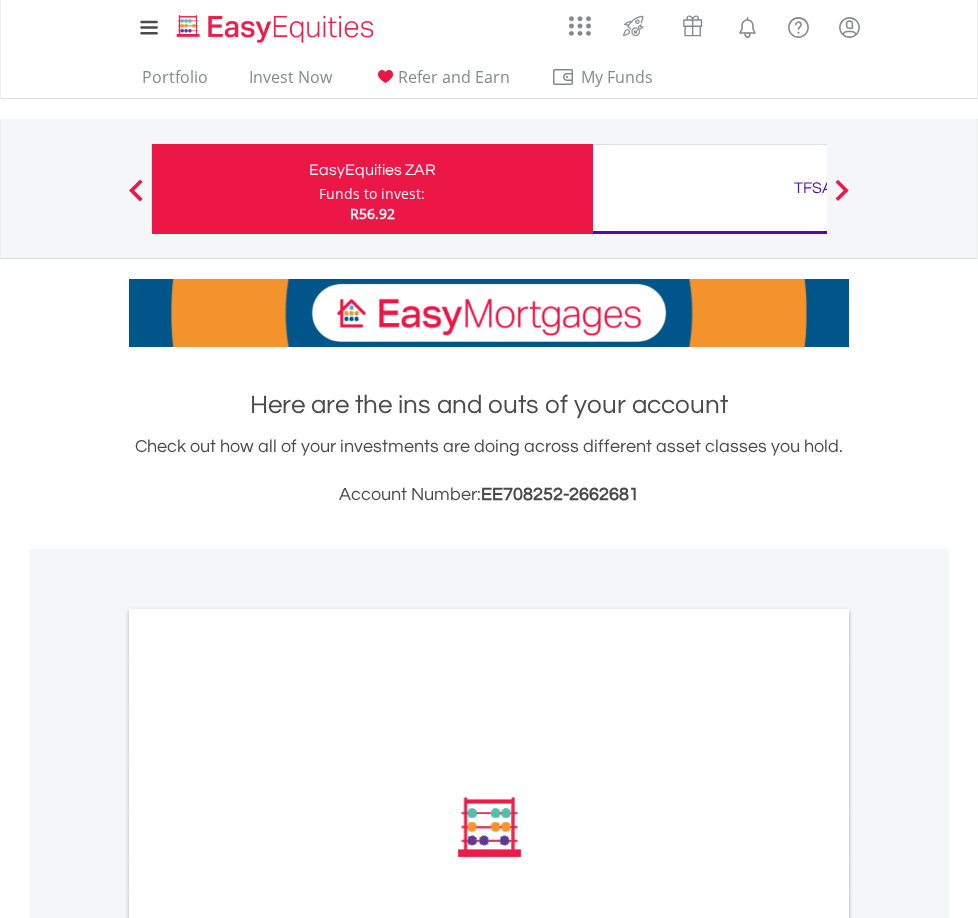 scroll, scrollTop: 491, scrollLeft: 0, axis: vertical 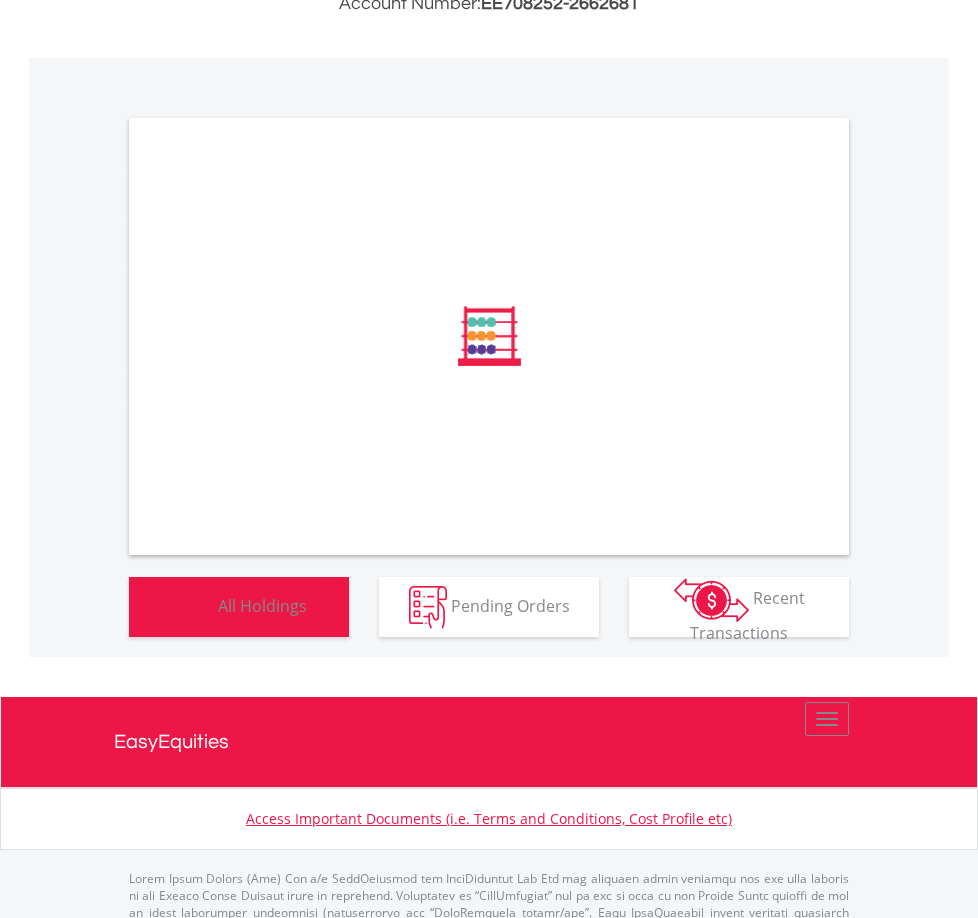 click on "Holdings
All Holdings" at bounding box center [239, 607] 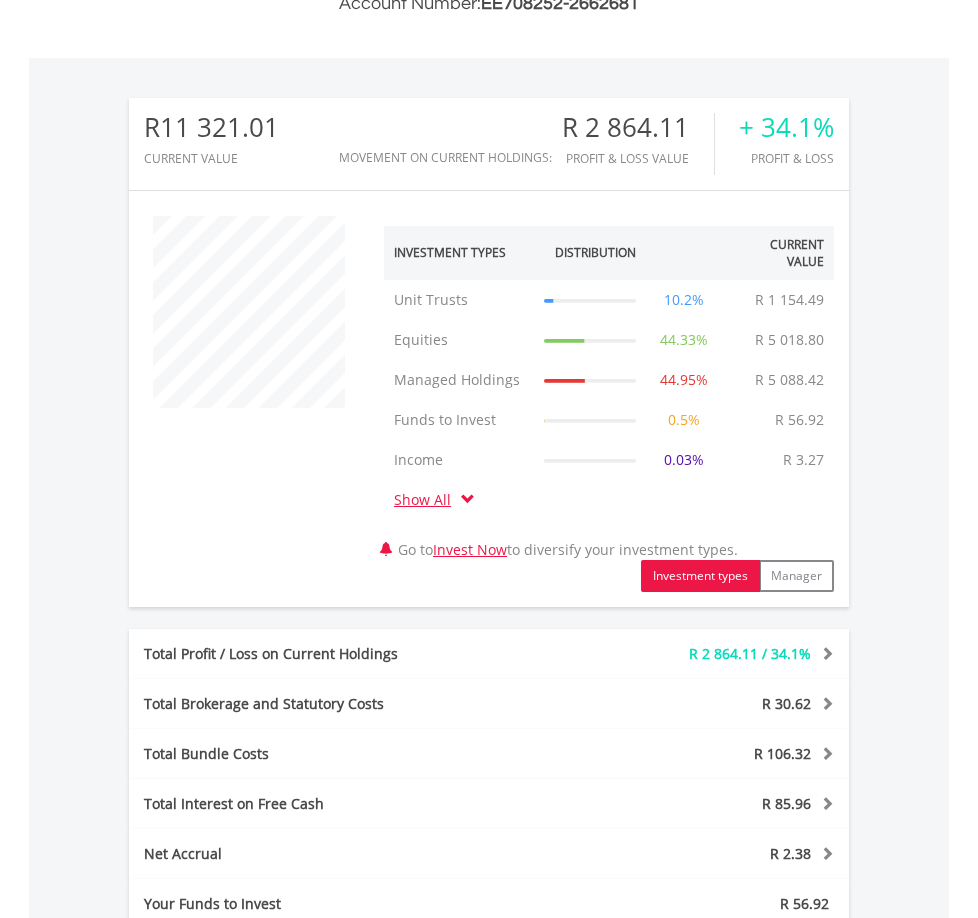scroll, scrollTop: 999808, scrollLeft: 999687, axis: both 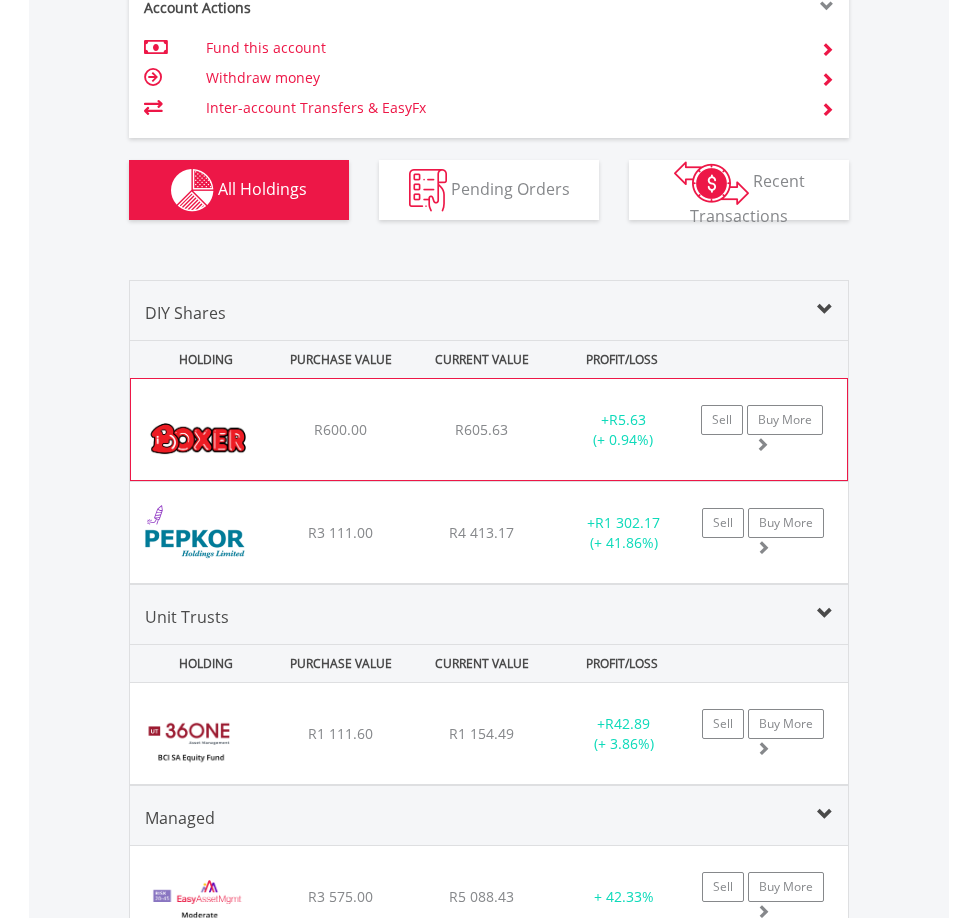 click at bounding box center [198, 439] 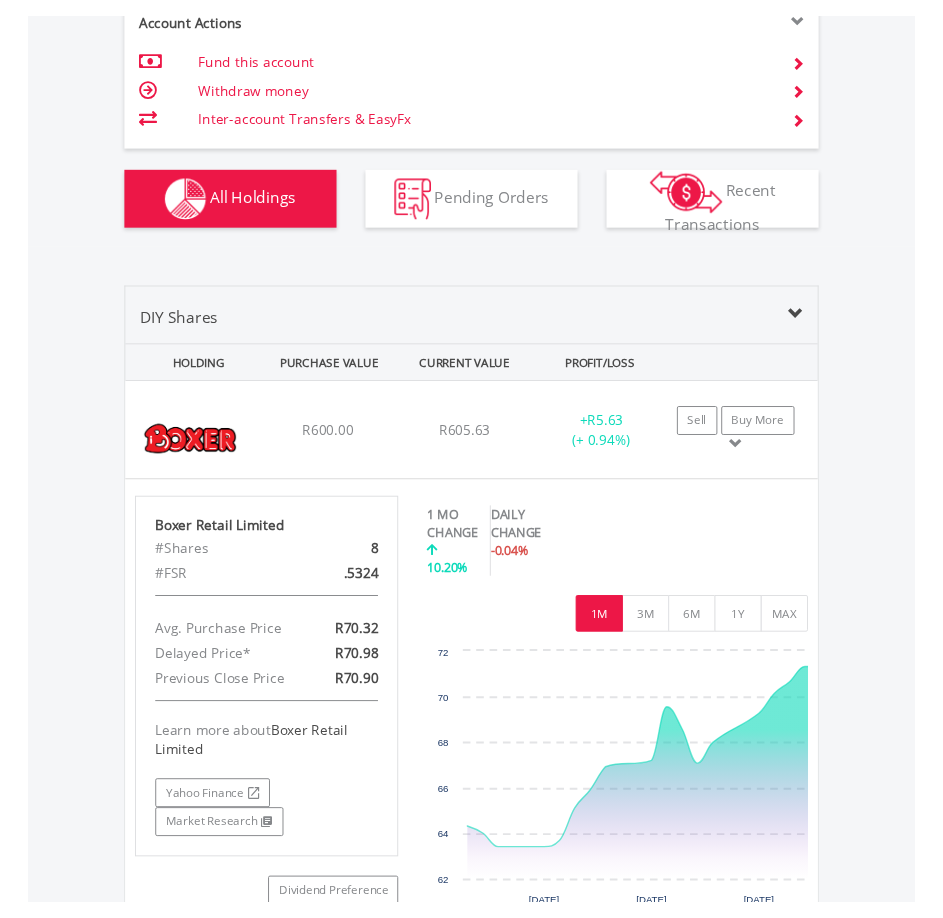 scroll, scrollTop: 192, scrollLeft: 240, axis: both 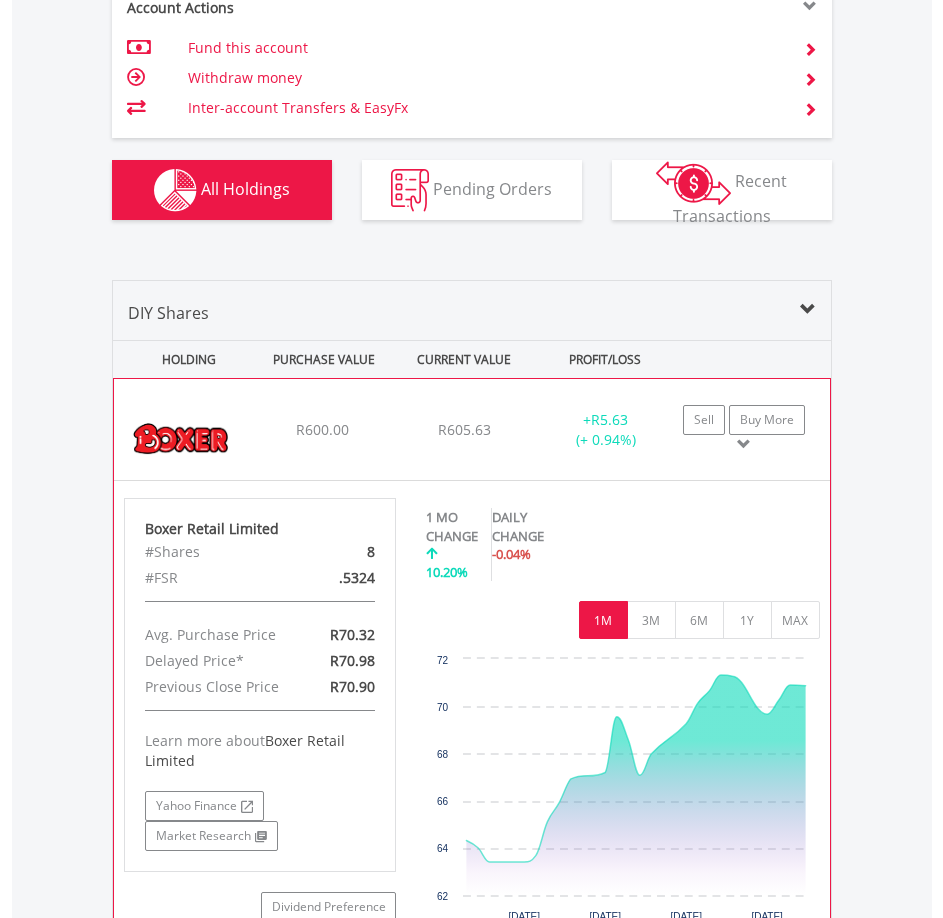 click at bounding box center (744, 444) 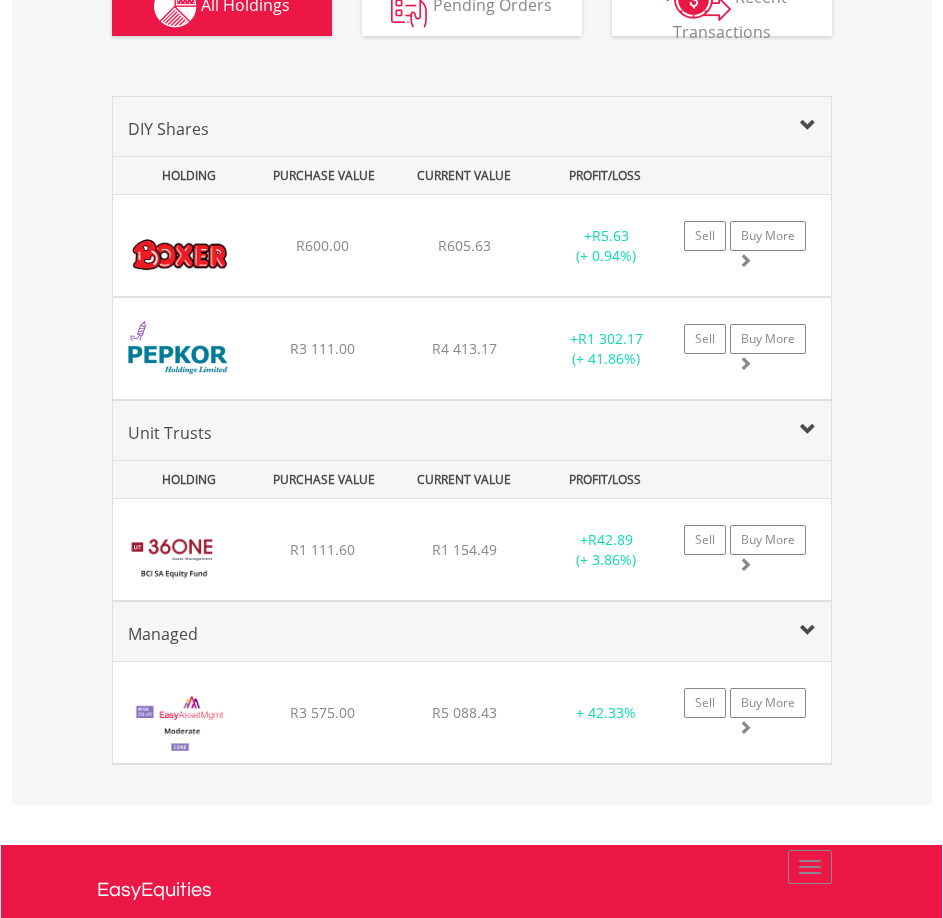 scroll, scrollTop: 1638, scrollLeft: 0, axis: vertical 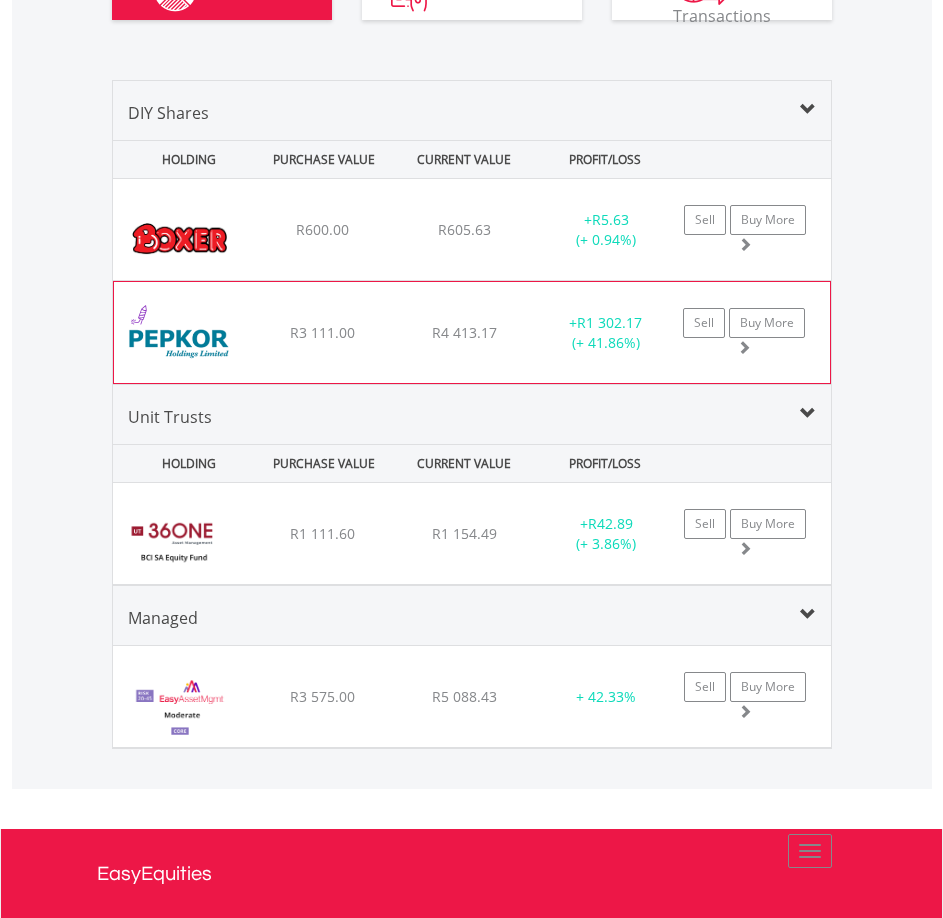 click on "R3 111.00" at bounding box center [322, 230] 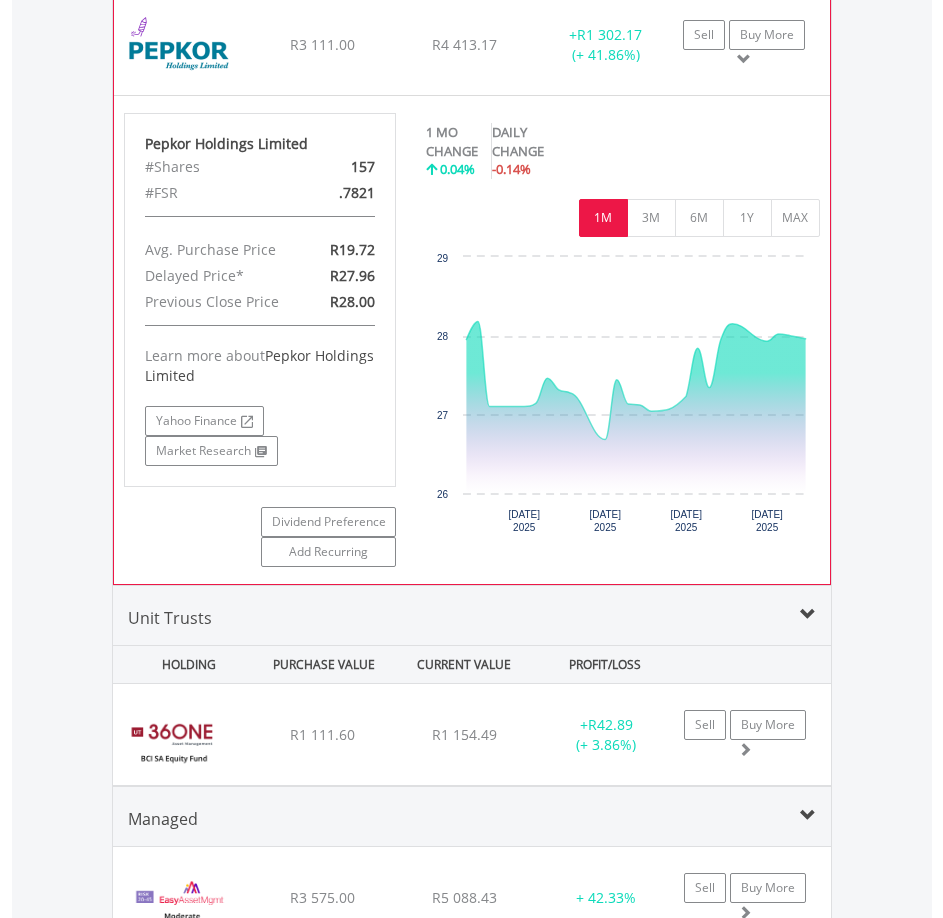 scroll, scrollTop: 1938, scrollLeft: 0, axis: vertical 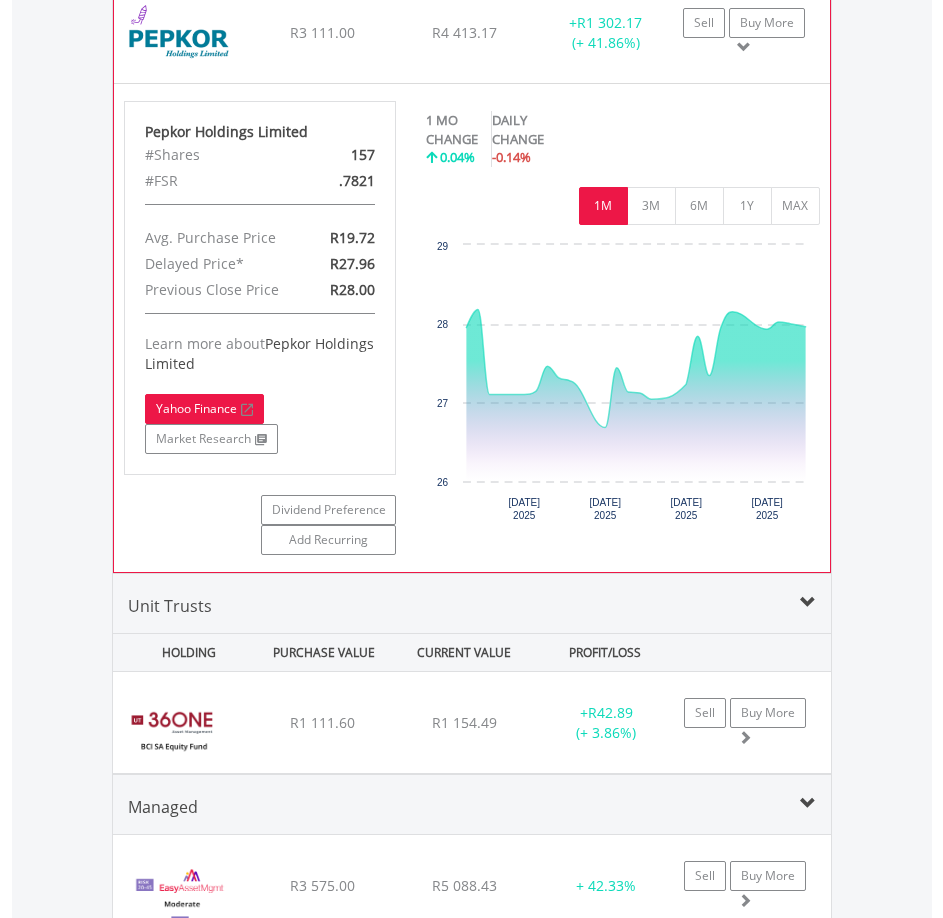 click on "Yahoo Finance" at bounding box center [204, 409] 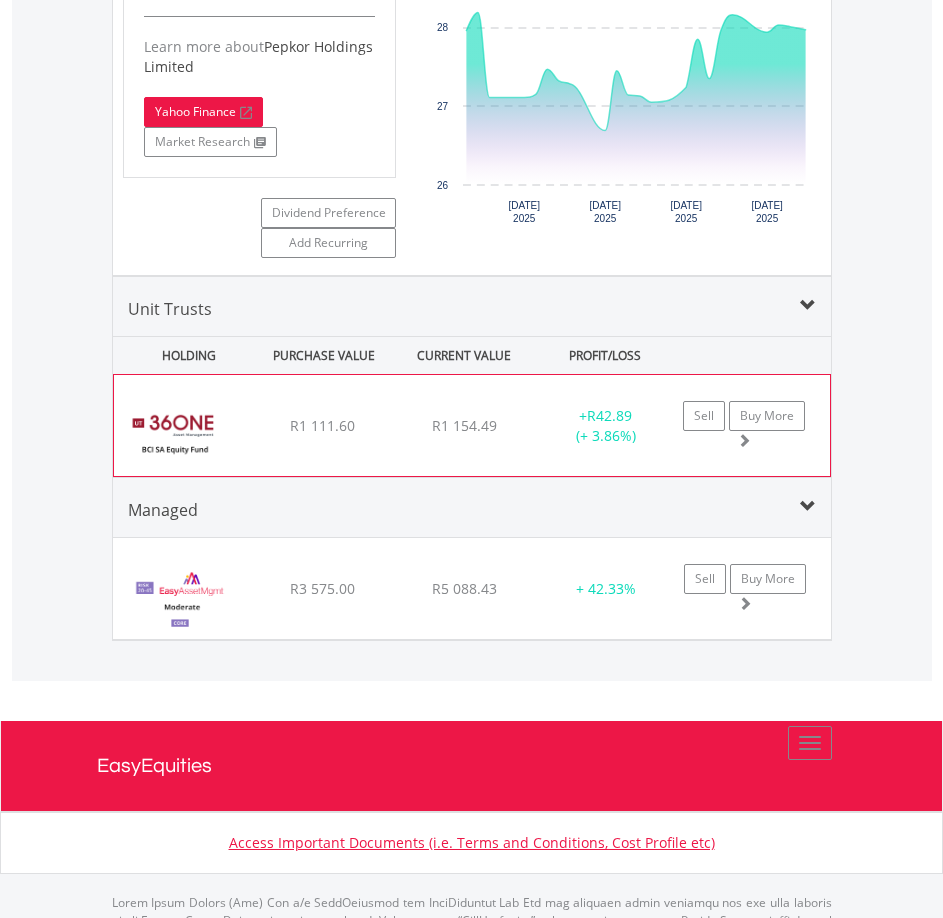 scroll, scrollTop: 2238, scrollLeft: 0, axis: vertical 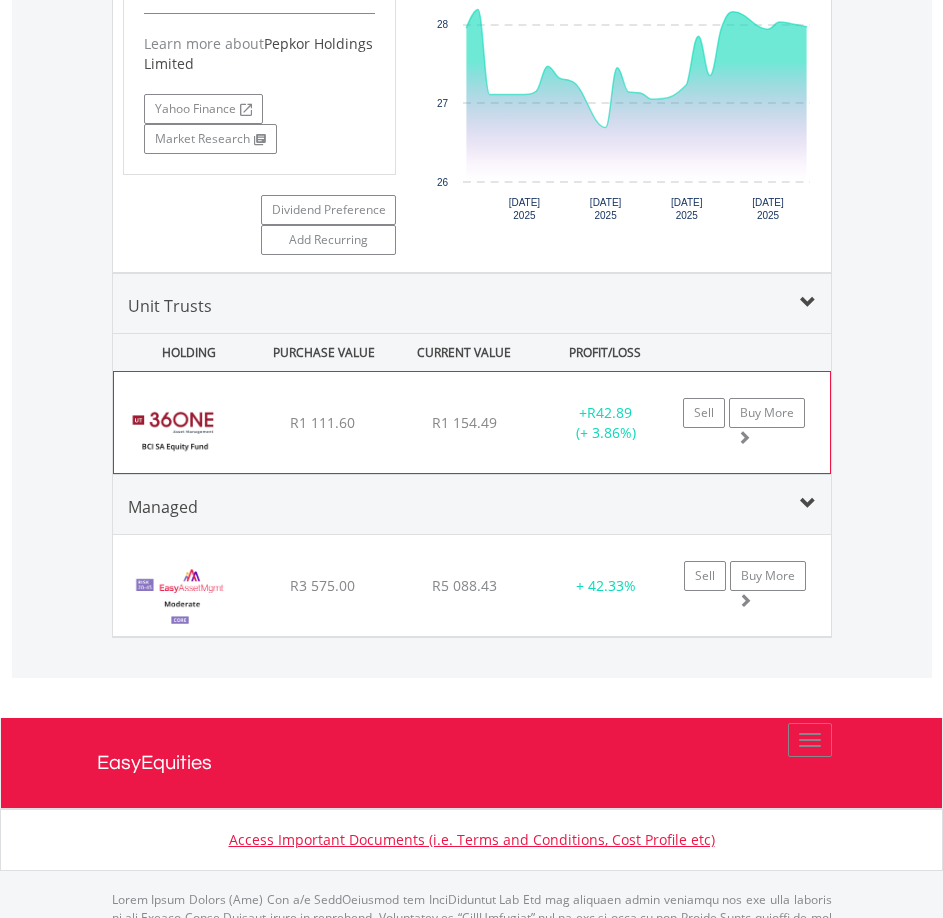 click on "﻿
36ONE BCI SA Equity Fund Class C
R1 111.60
R1 154.49
R2.72
+  R42.89 (+ 3.86%)
Sell
Buy More" at bounding box center [472, 422] 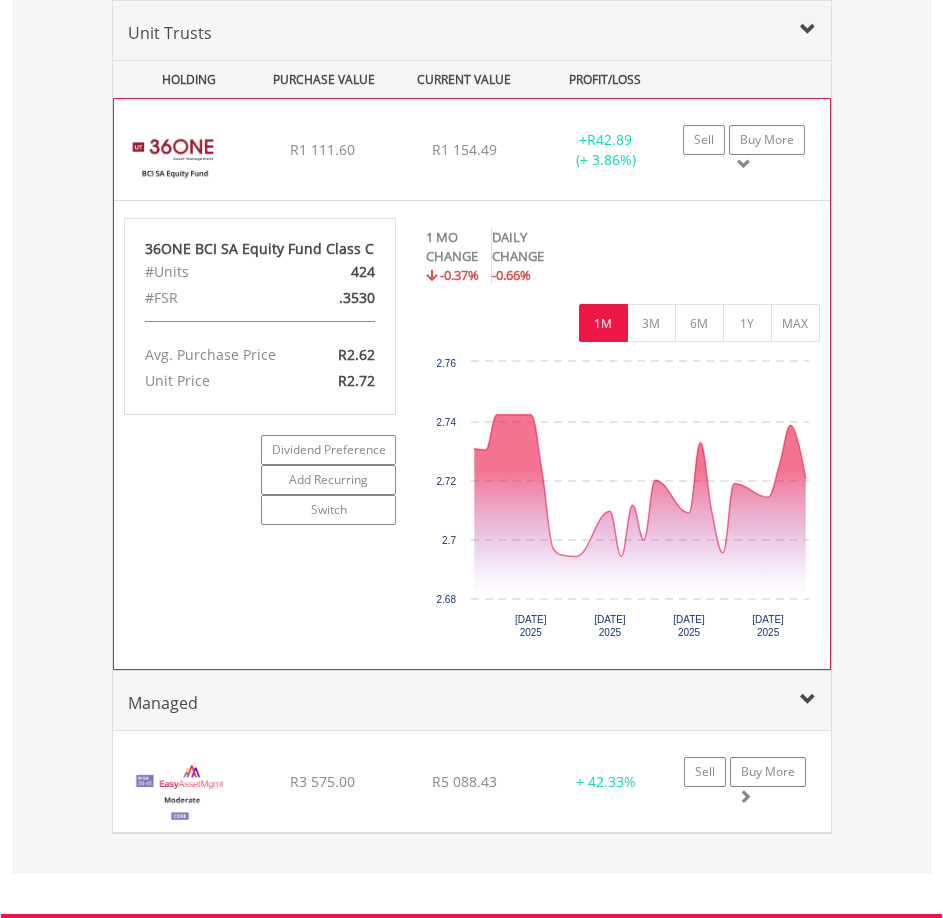 scroll, scrollTop: 2538, scrollLeft: 0, axis: vertical 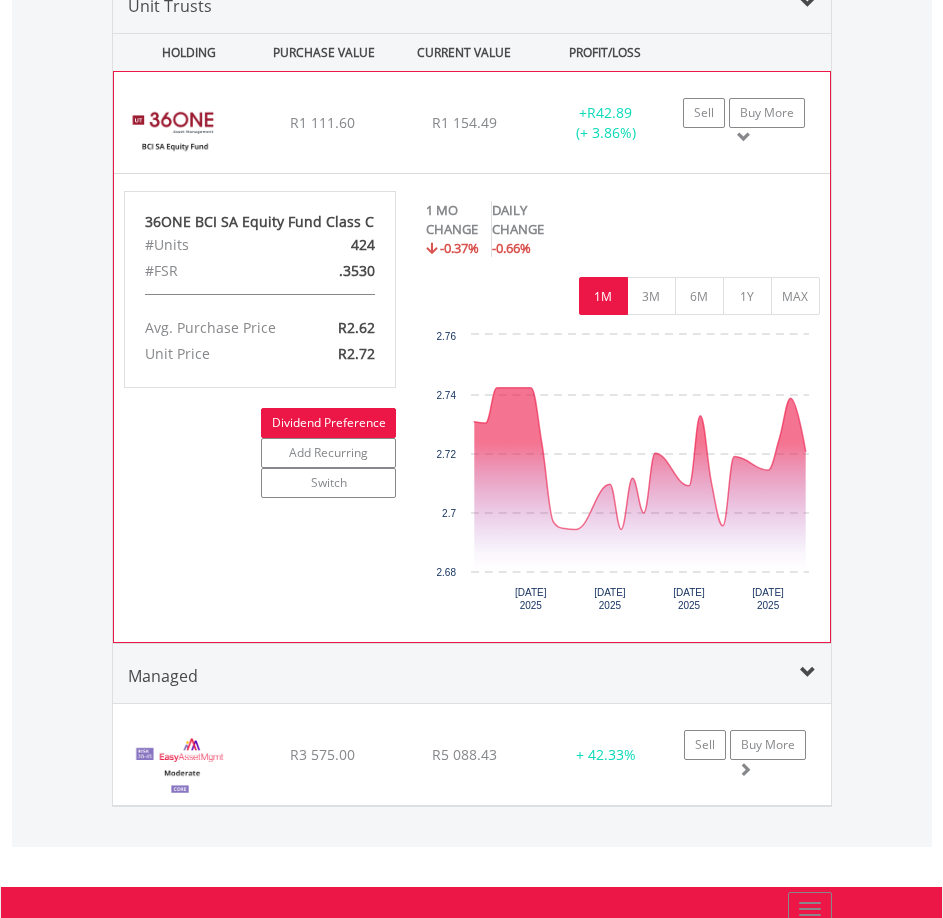 click on "Dividend Preference" at bounding box center (328, 423) 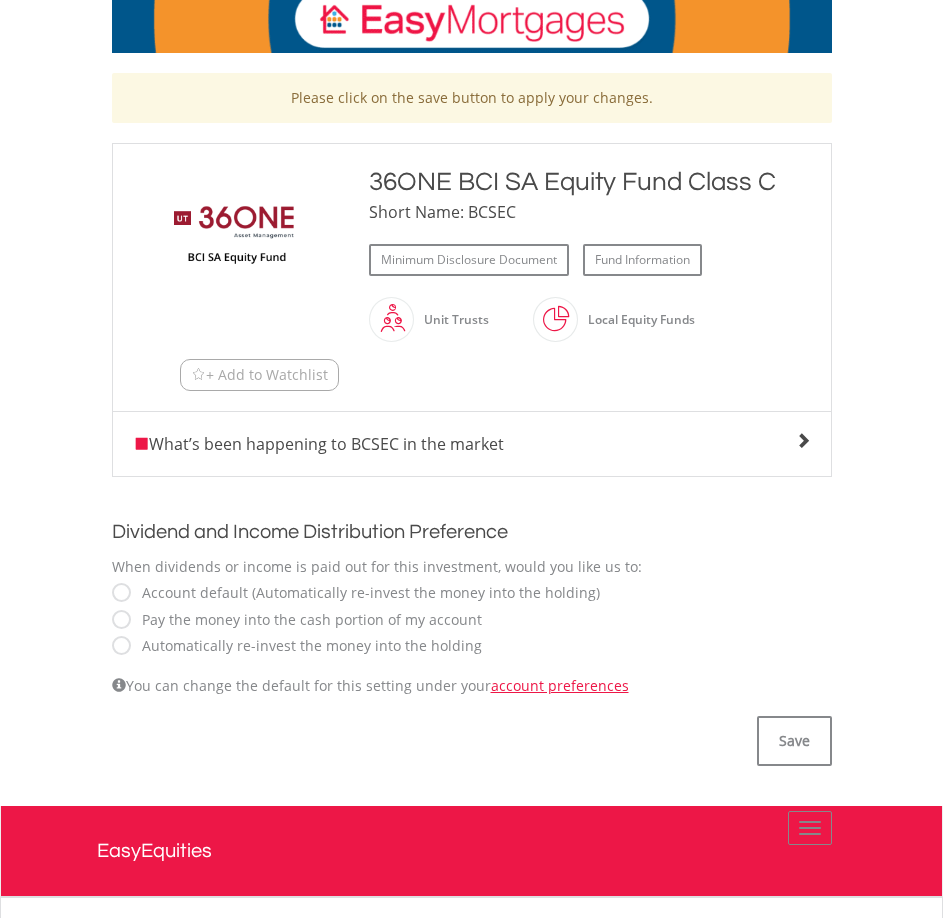 scroll, scrollTop: 300, scrollLeft: 0, axis: vertical 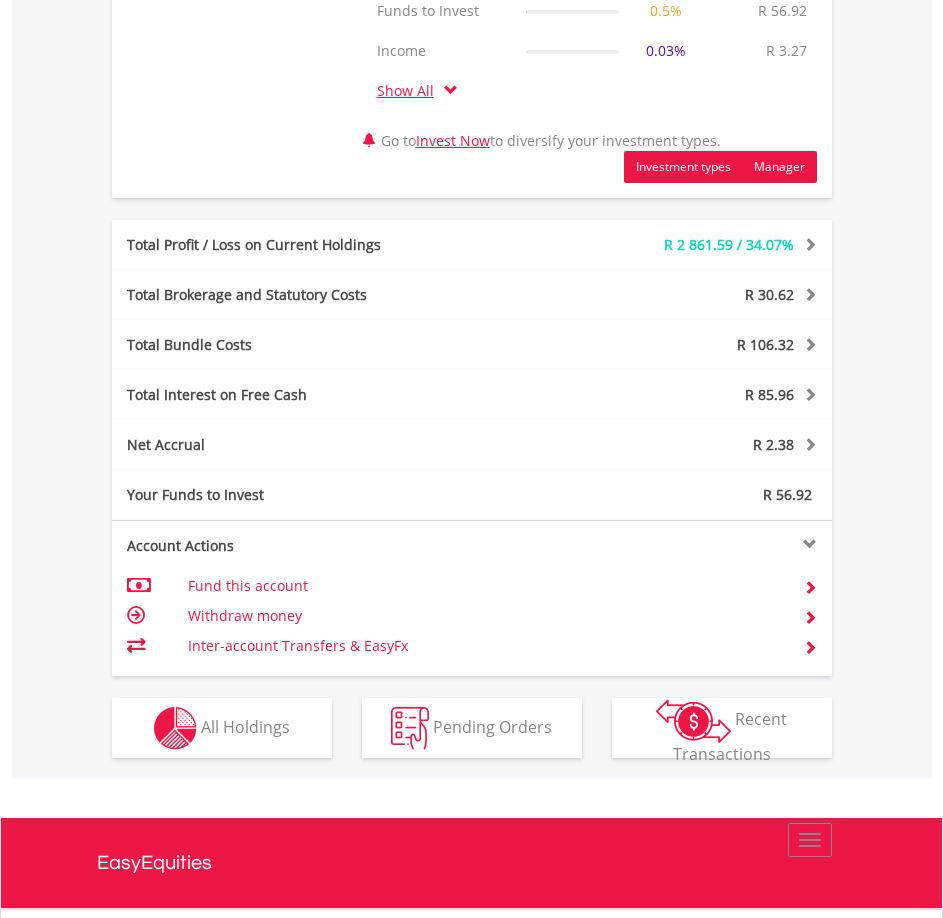 click on "Manager" at bounding box center [779, 167] 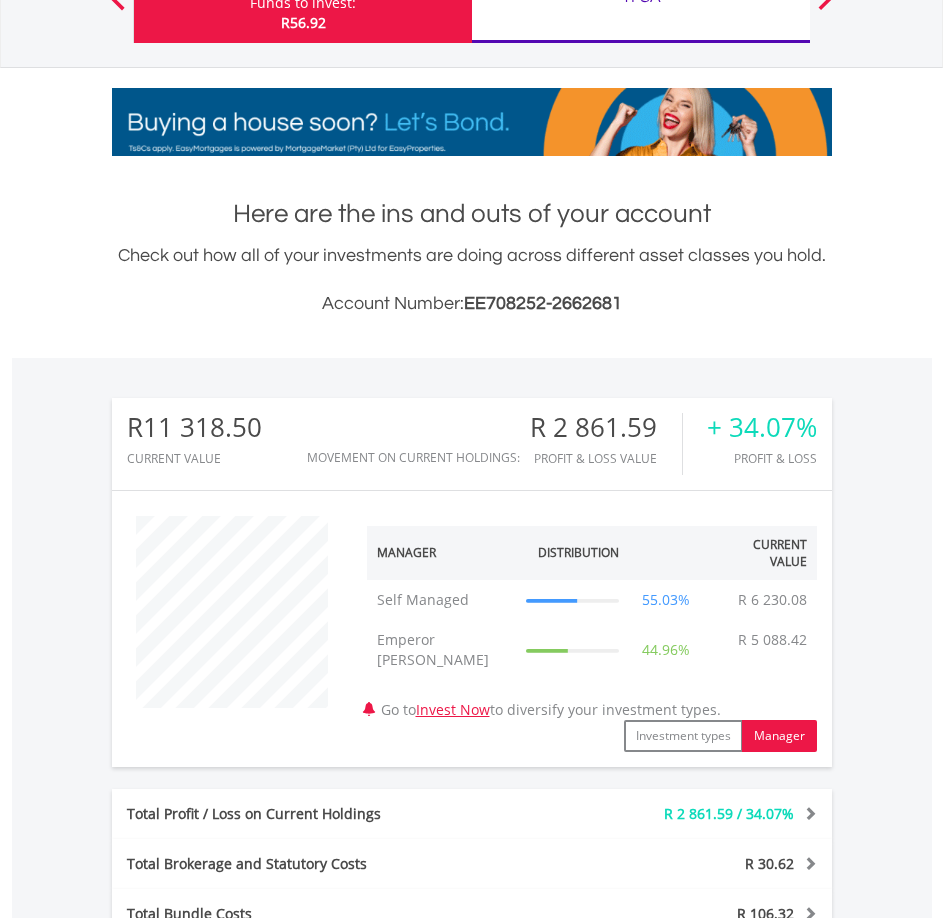 scroll, scrollTop: 0, scrollLeft: 0, axis: both 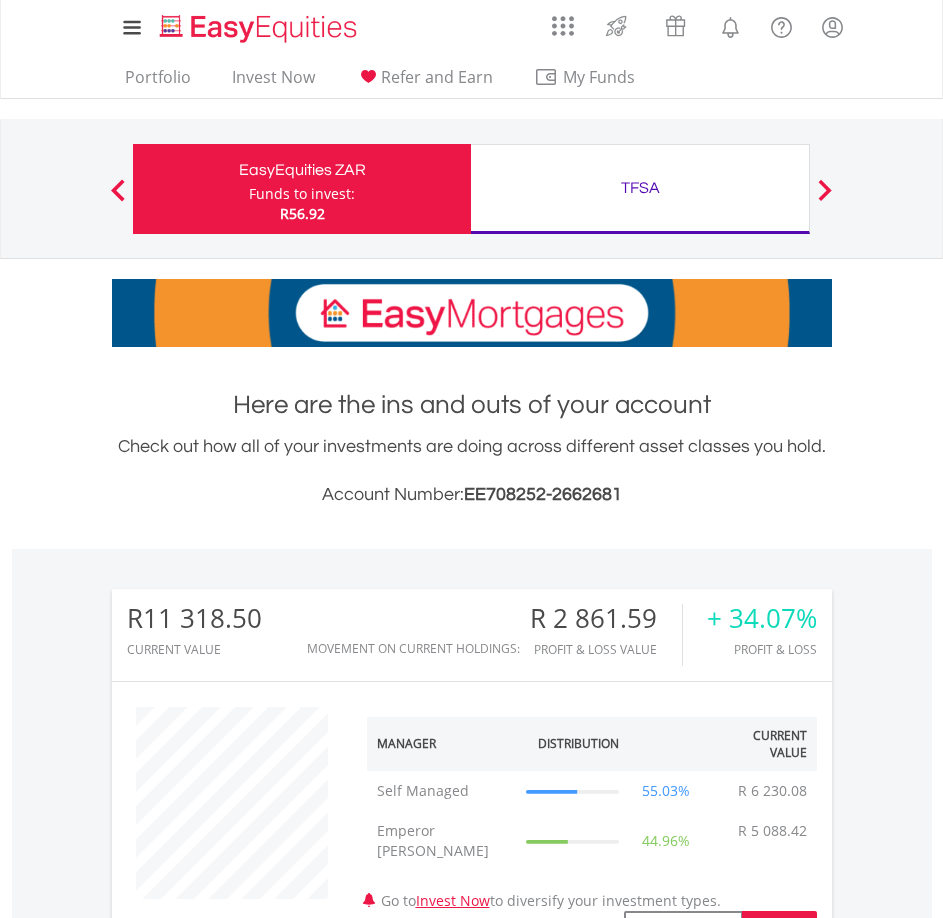 click on "EasyEquities ZAR" at bounding box center [302, 170] 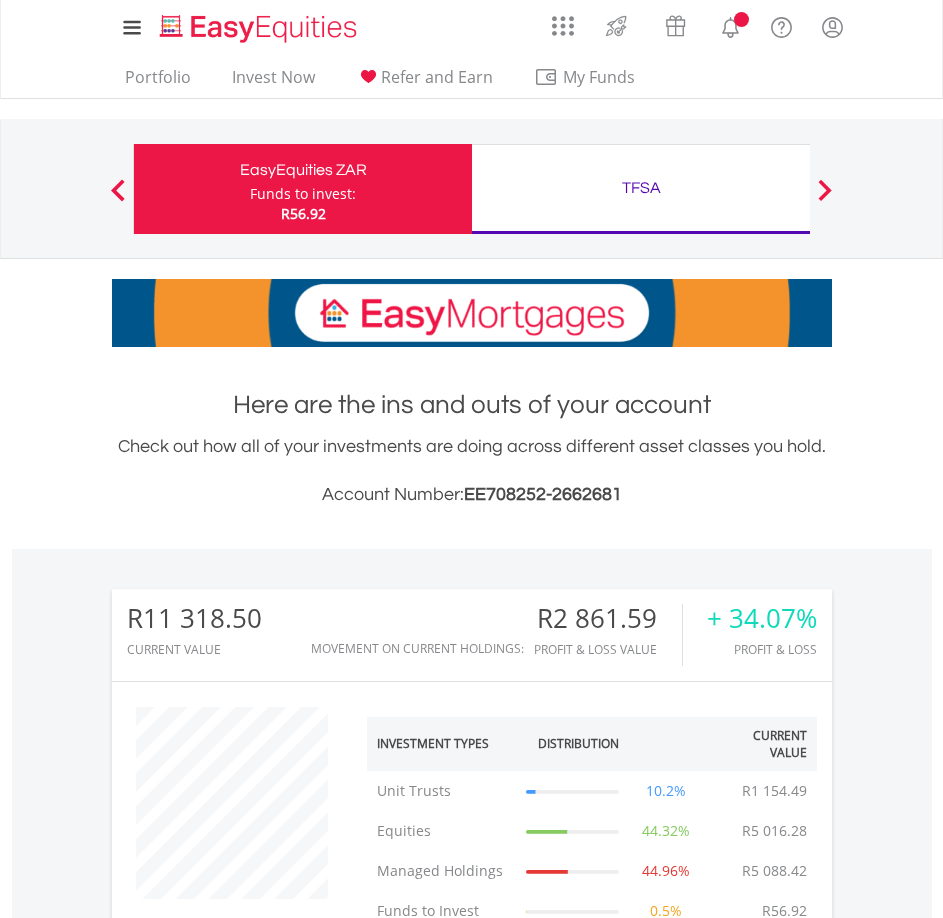 scroll, scrollTop: 1140, scrollLeft: 0, axis: vertical 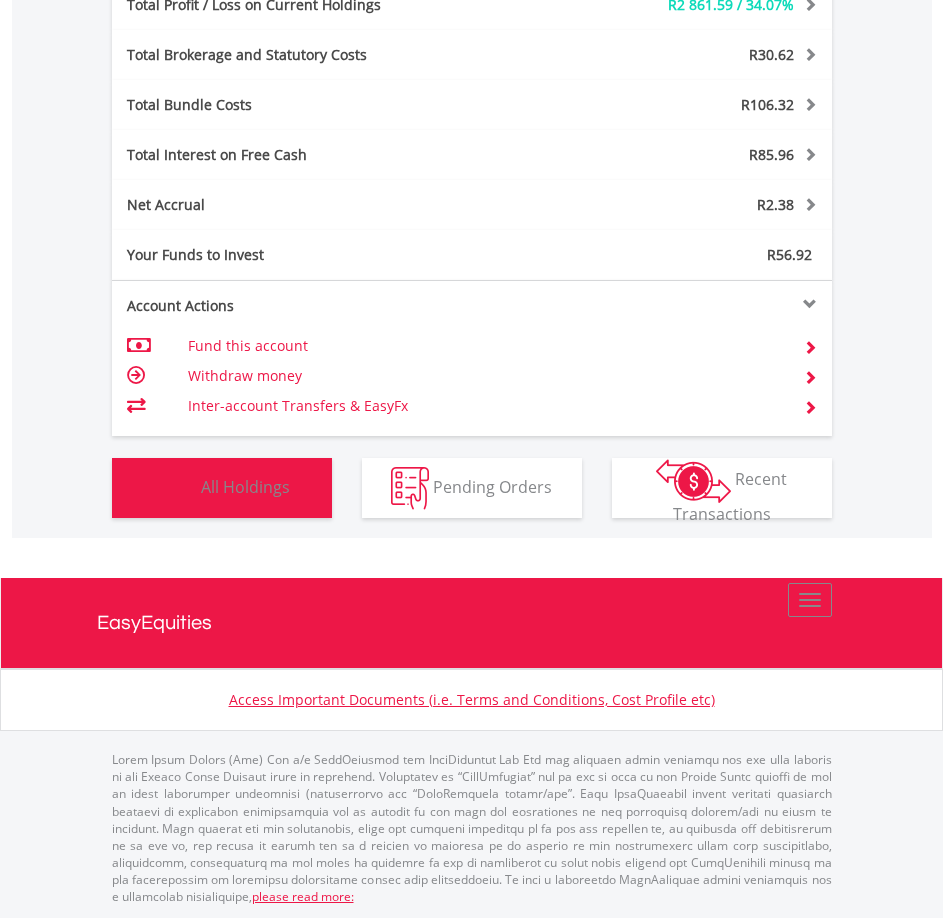 click on "All Holdings" at bounding box center [245, 486] 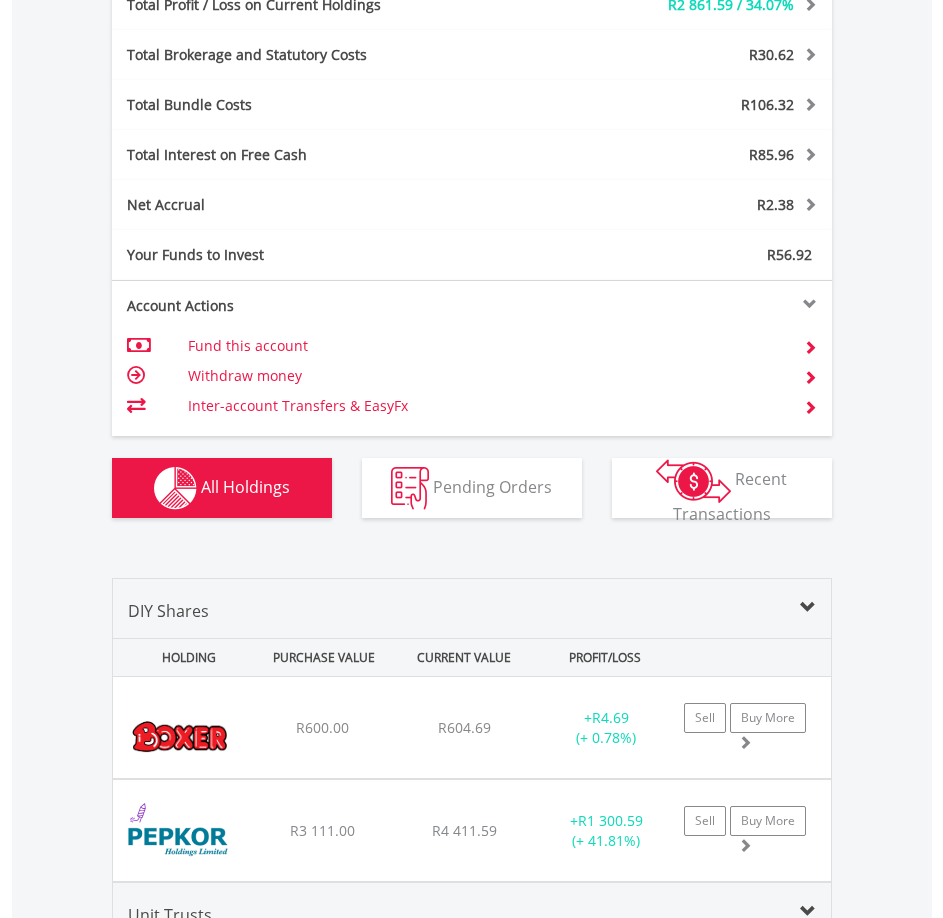 scroll, scrollTop: 1718, scrollLeft: 0, axis: vertical 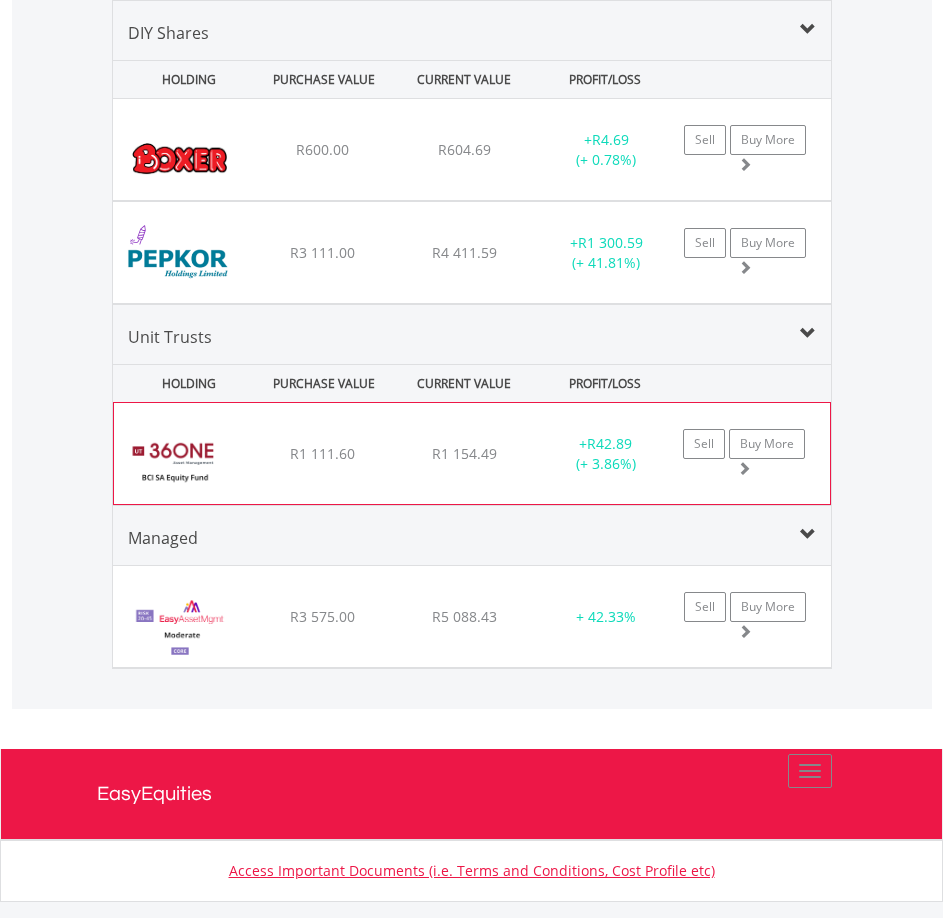 click on "﻿
36ONE BCI SA Equity Fund Class C
R1 111.60
R1 154.49
R2.72
+  R42.89 (+ 3.86%)
Sell
Buy More" at bounding box center (472, 453) 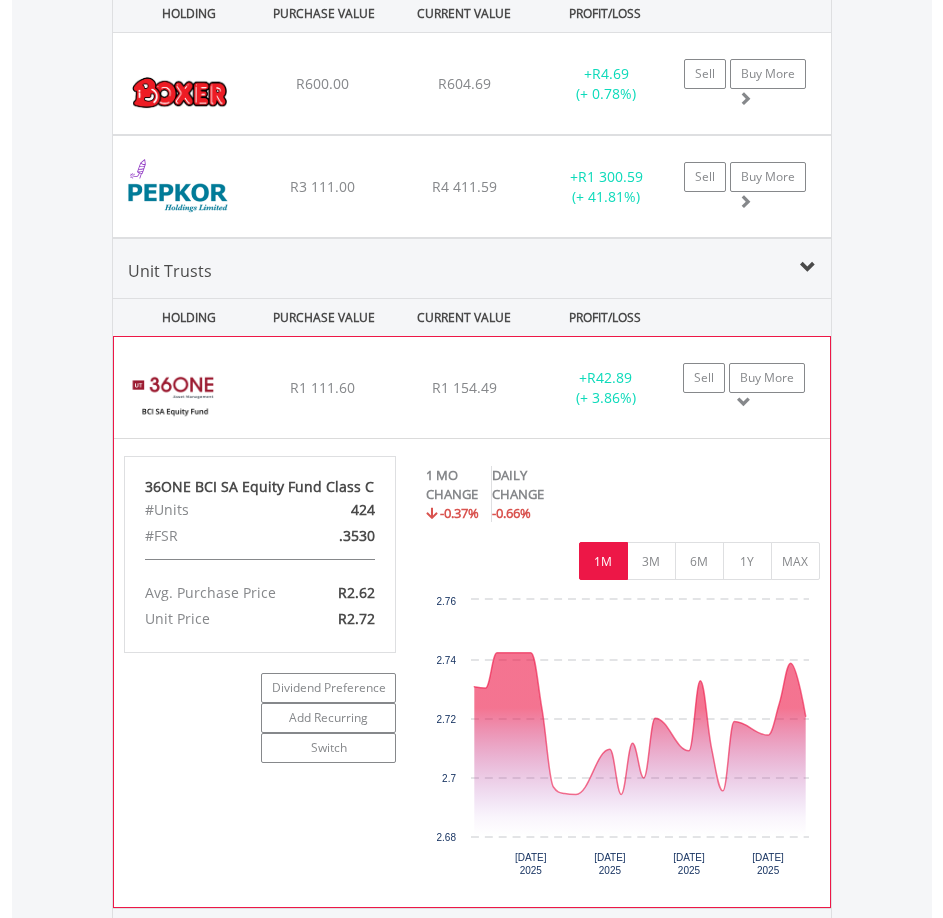 scroll, scrollTop: 1818, scrollLeft: 0, axis: vertical 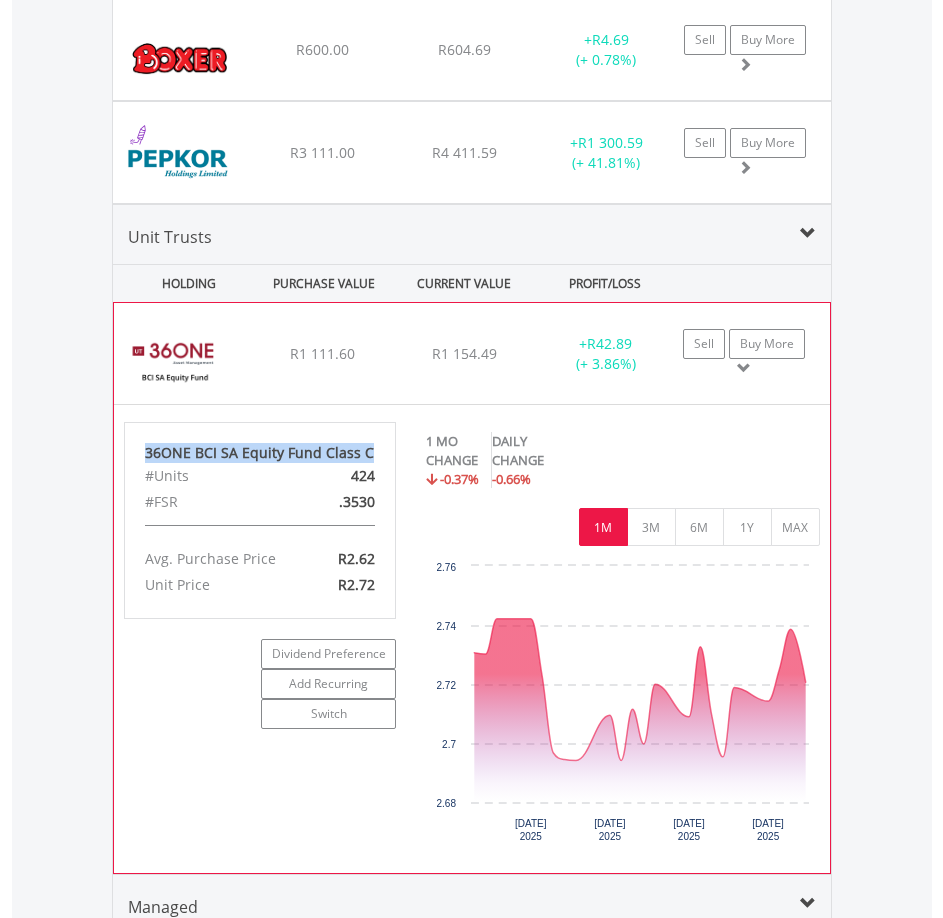 drag, startPoint x: 145, startPoint y: 445, endPoint x: 369, endPoint y: 453, distance: 224.1428 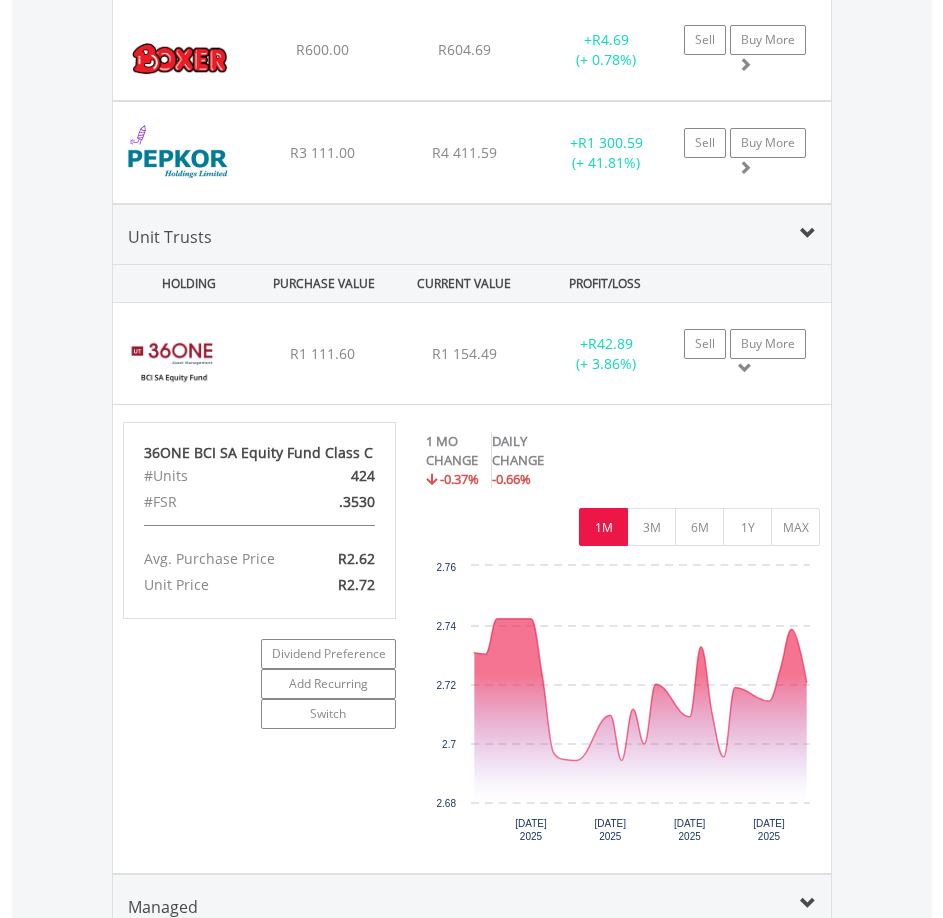 click at bounding box center [808, -70] 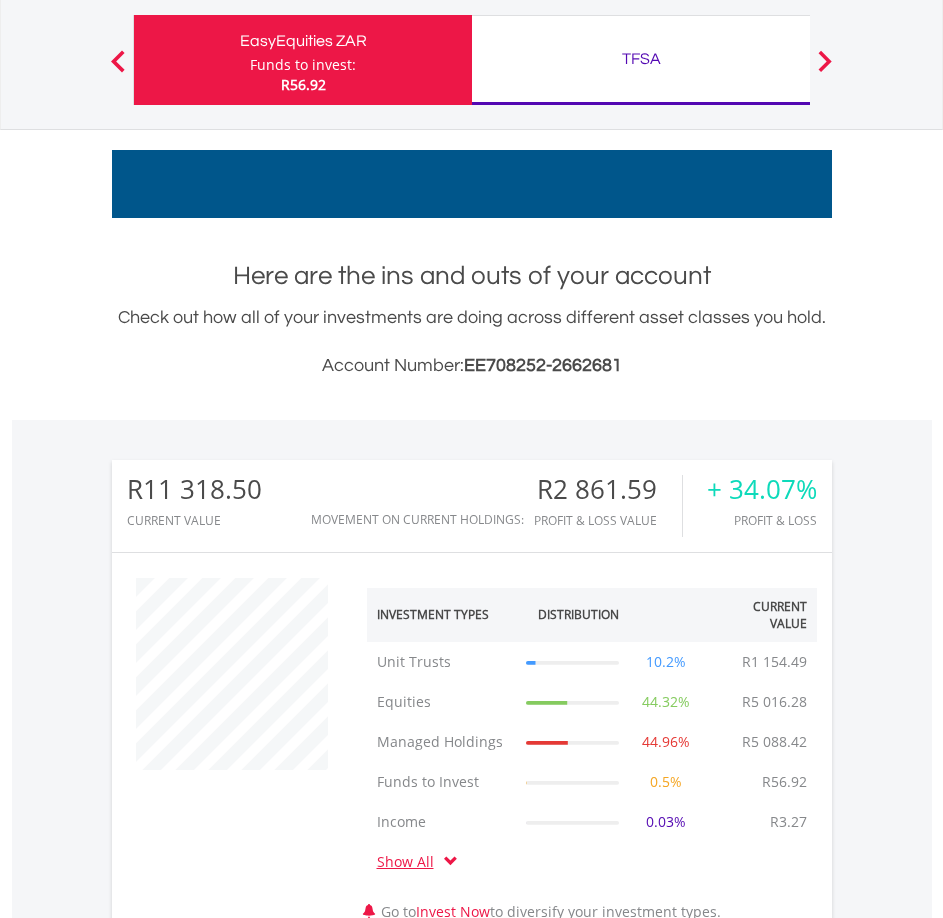scroll, scrollTop: 0, scrollLeft: 0, axis: both 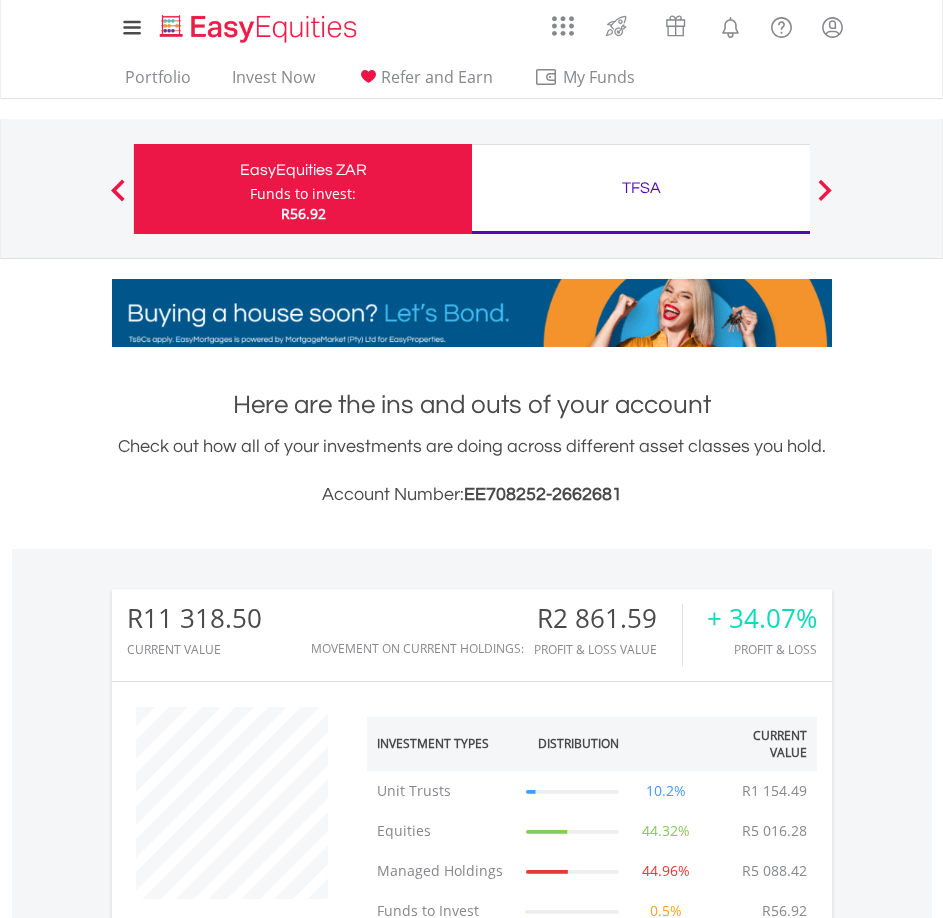 click on "TFSA" at bounding box center [641, 188] 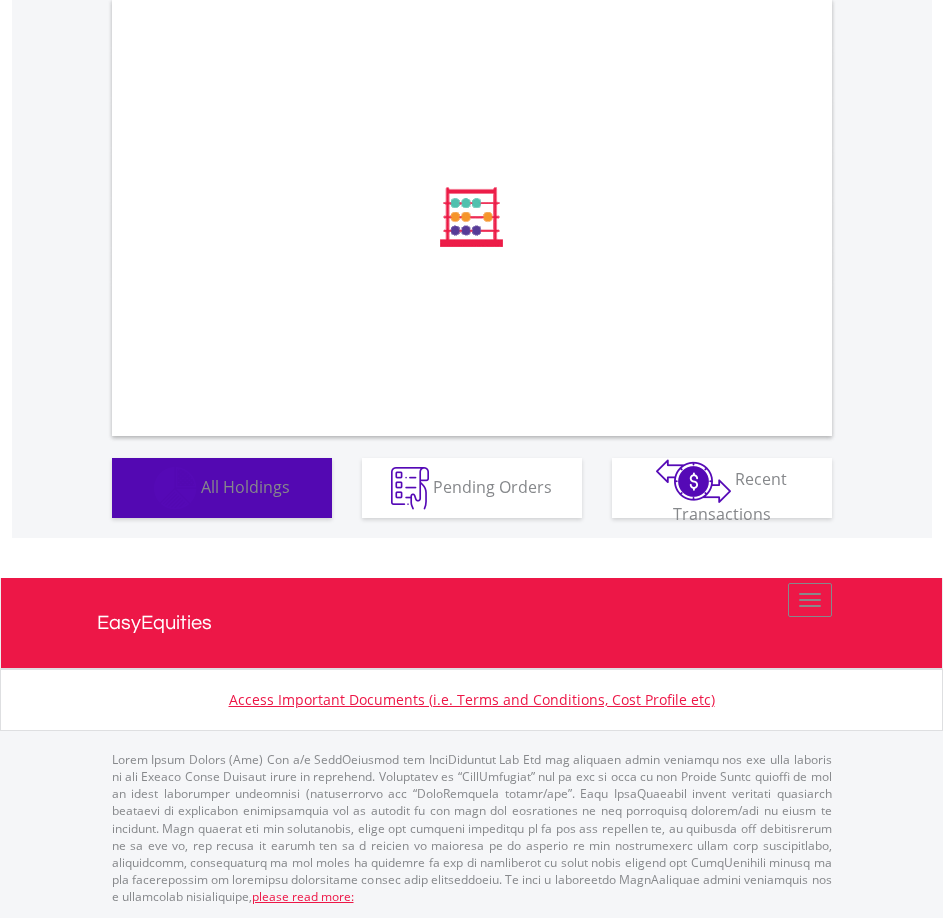click on "Holdings
All Holdings" at bounding box center (222, 488) 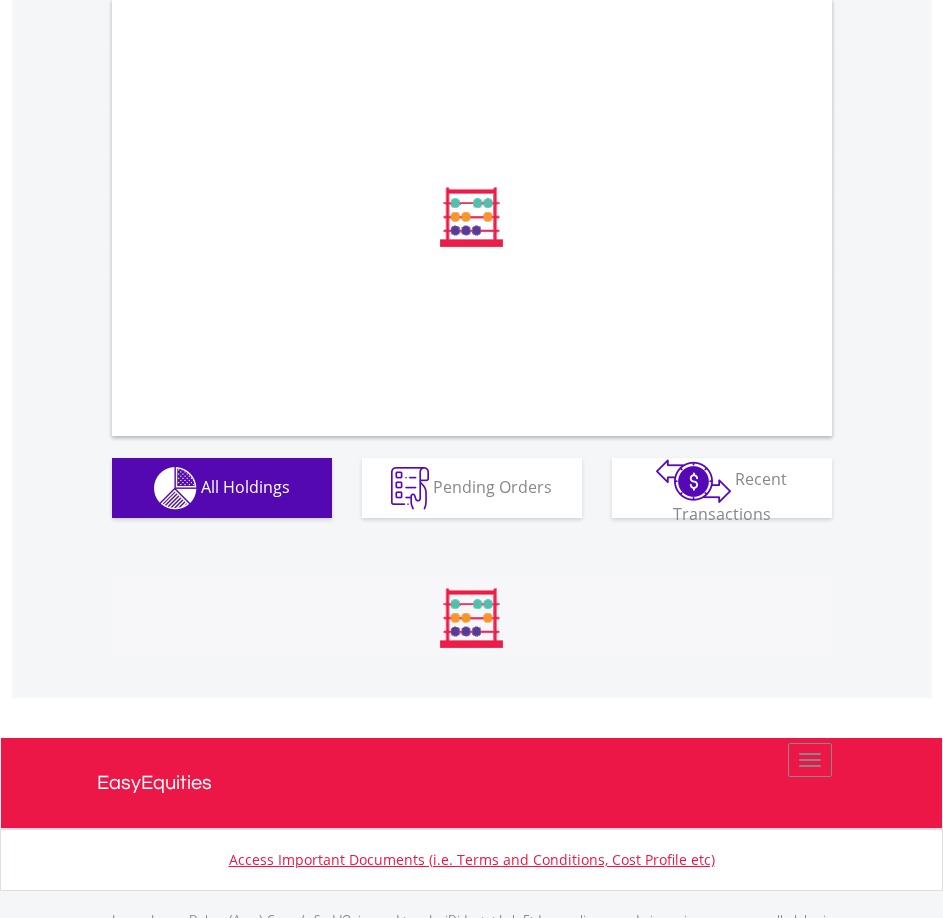 scroll, scrollTop: 1041, scrollLeft: 0, axis: vertical 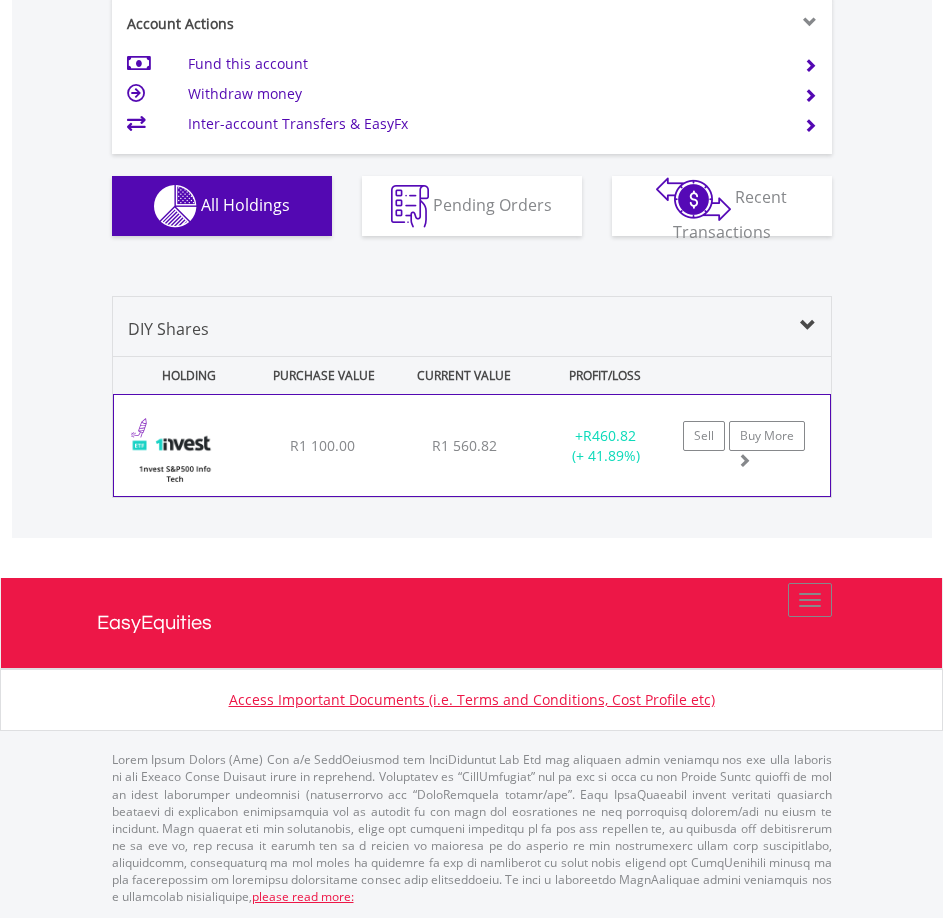 click at bounding box center (174, 455) 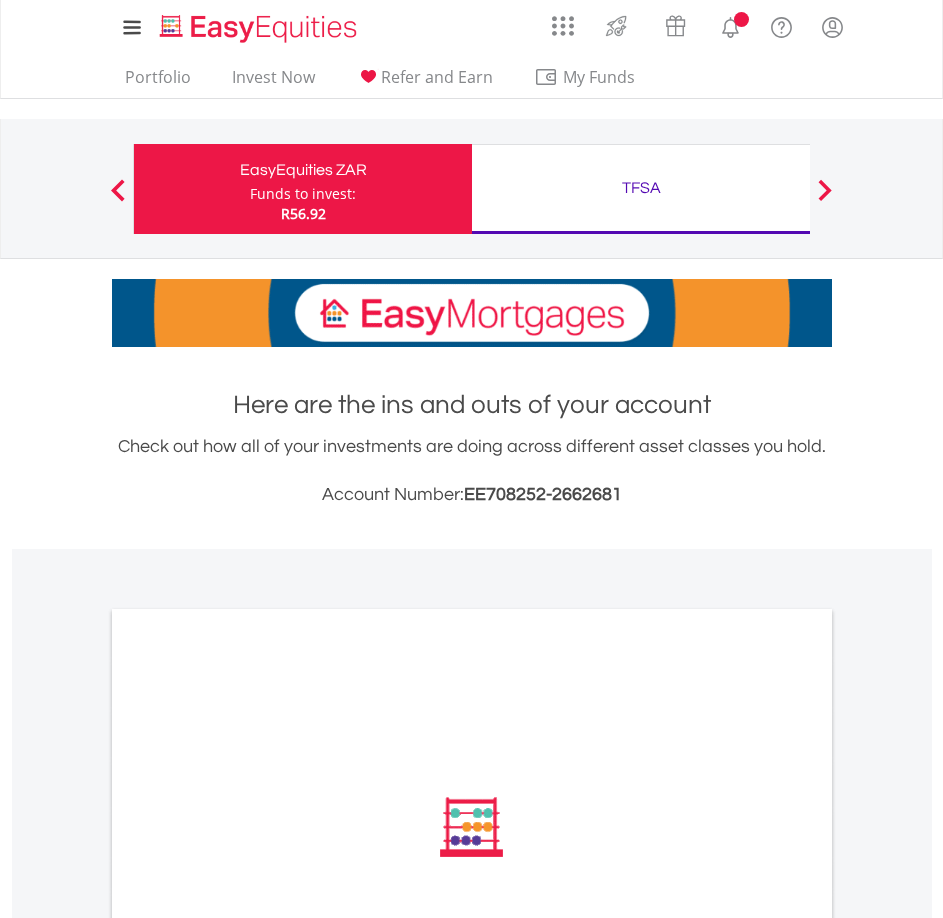 scroll, scrollTop: 400, scrollLeft: 0, axis: vertical 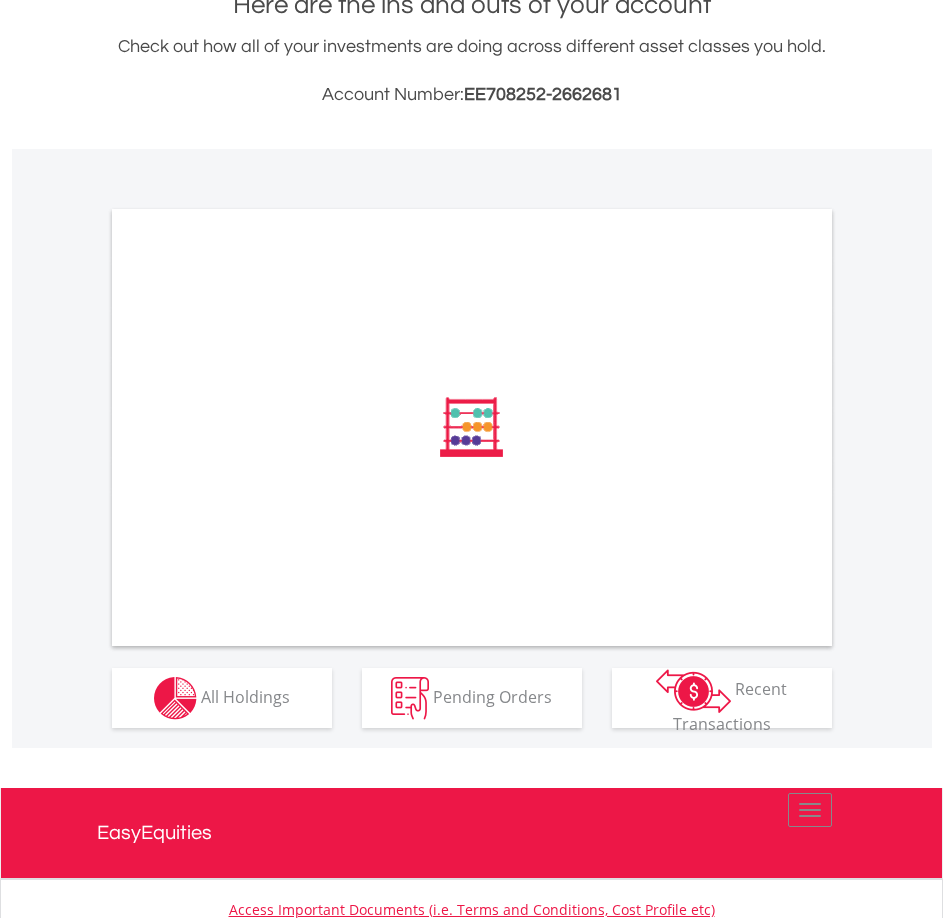click on "﻿
Distribution
Current Value
Show All
Go to  Invest Now  to diversify your investment types.
Investment types
Manager" at bounding box center (0, 0) 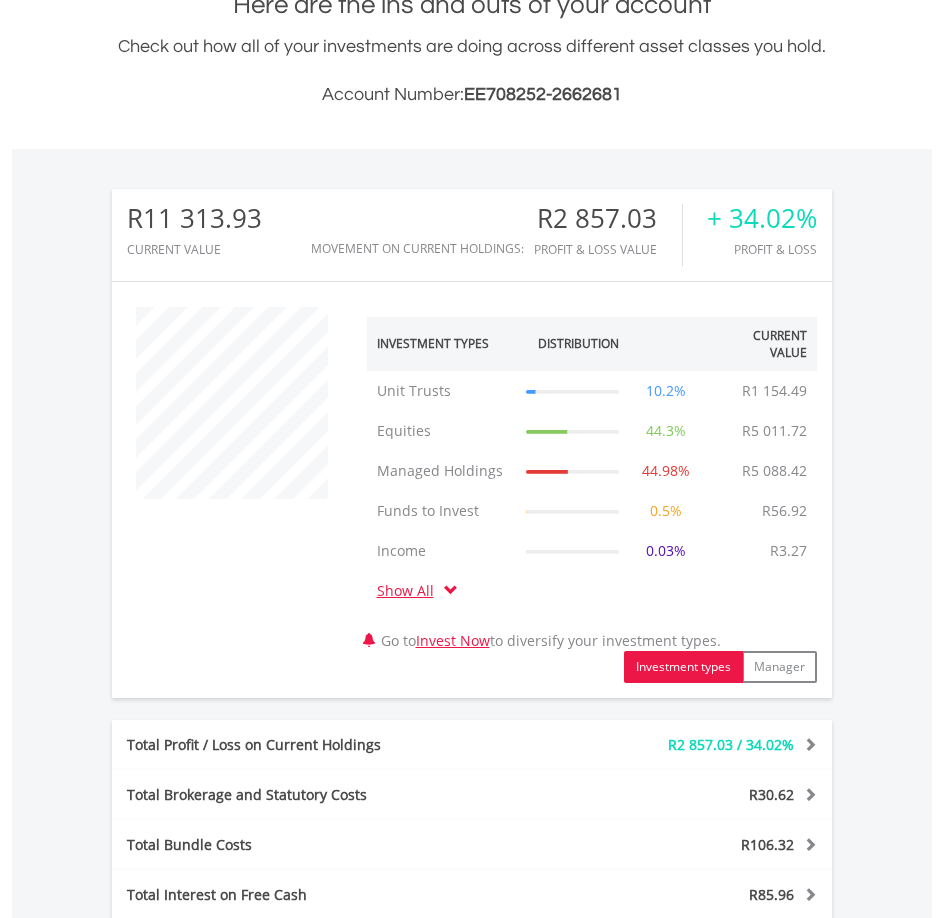 scroll, scrollTop: 999808, scrollLeft: 999760, axis: both 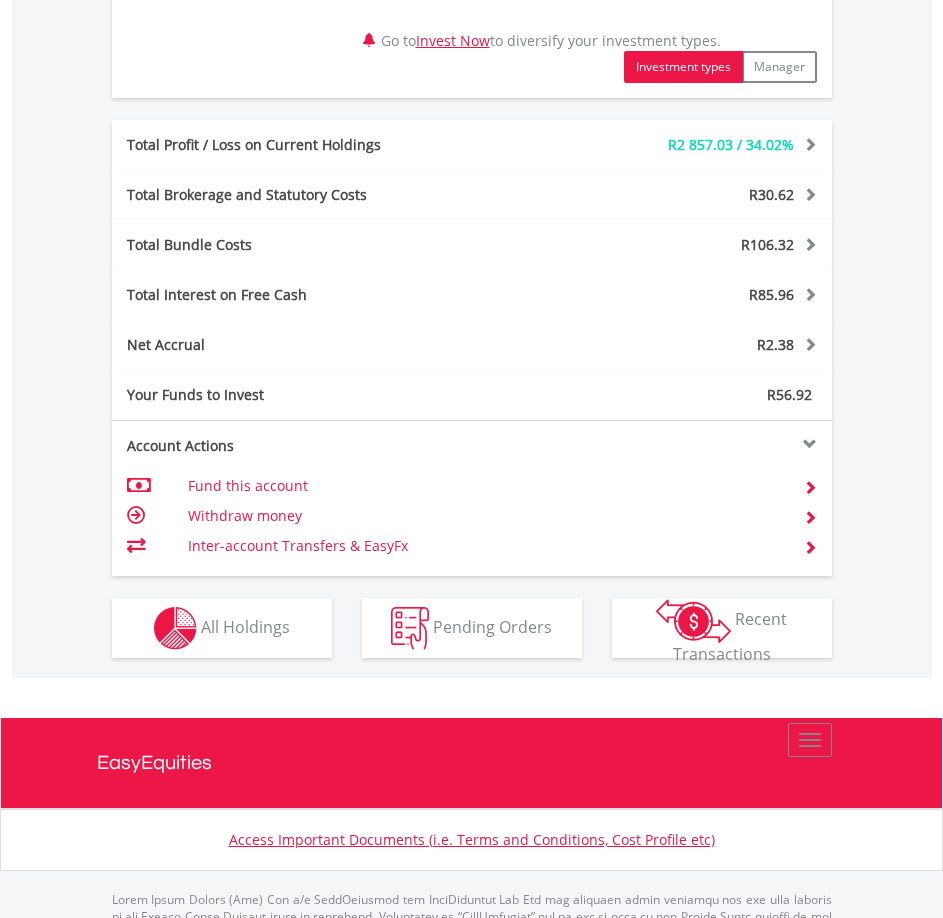 click on "R11 313.93
CURRENT VALUE
Movement on Current Holdings:
R2 857.03
Profit & Loss Value
+ 34.02%
Profit & Loss
﻿
Investment Types" at bounding box center (472, 113) 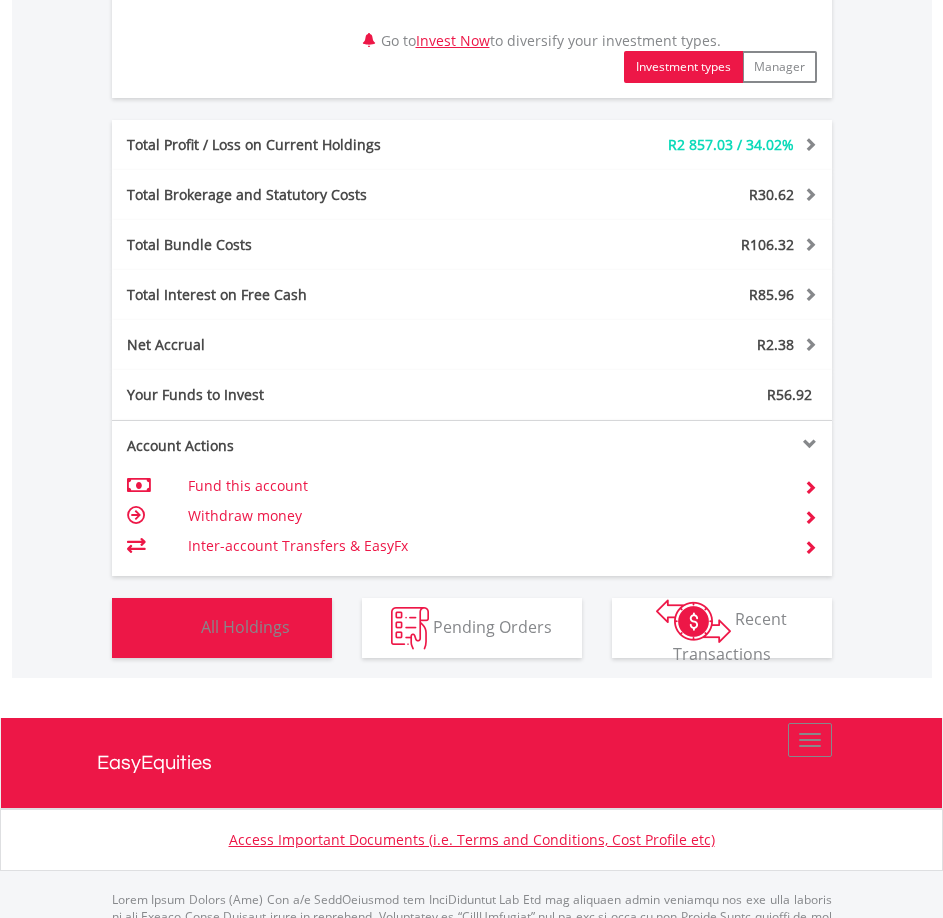 click on "All Holdings" at bounding box center [245, 626] 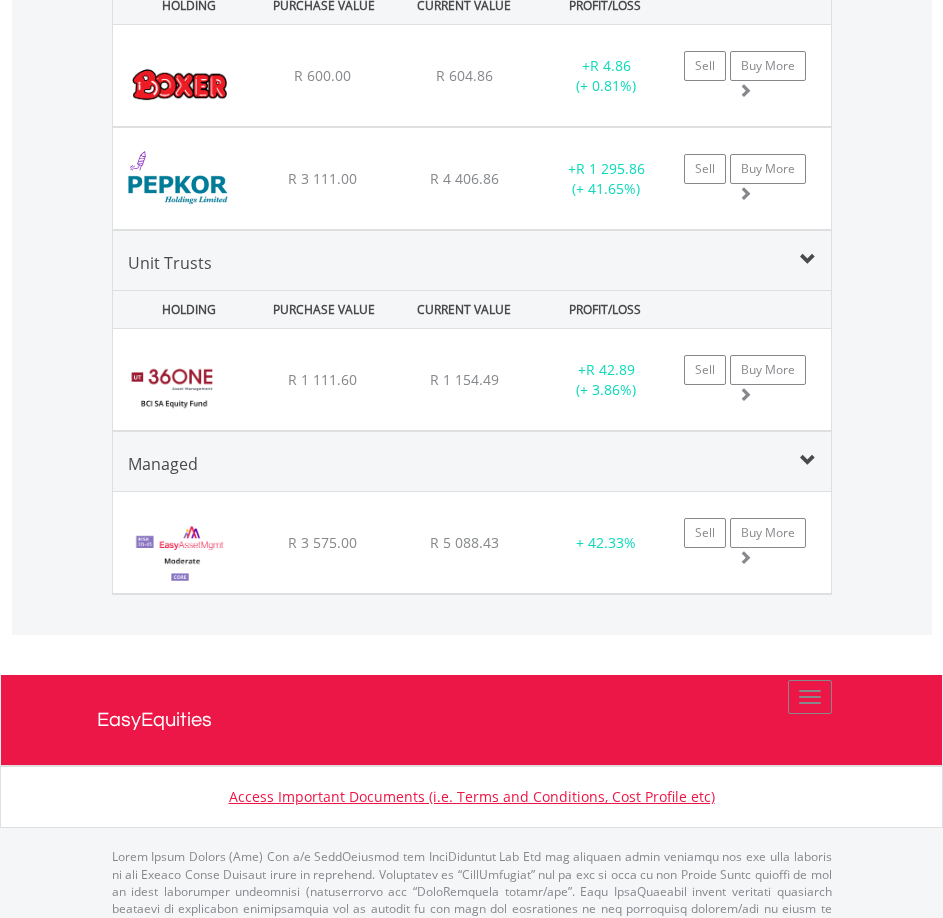 scroll, scrollTop: 1890, scrollLeft: 0, axis: vertical 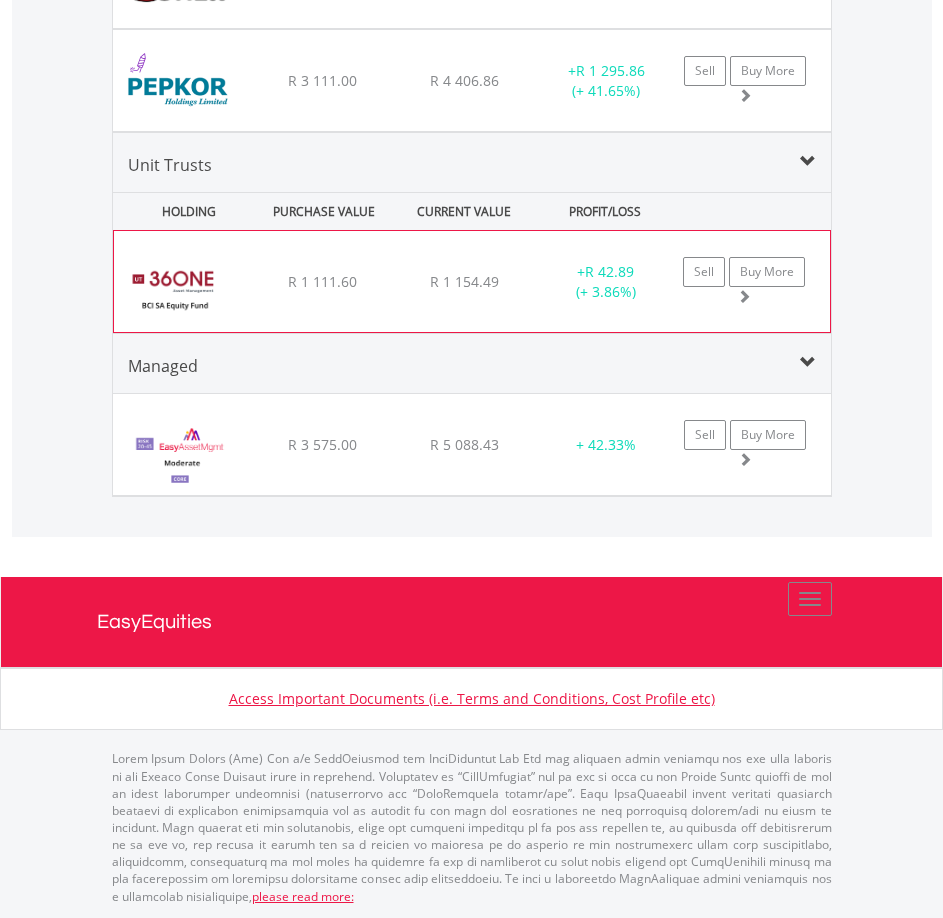 click at bounding box center (174, 291) 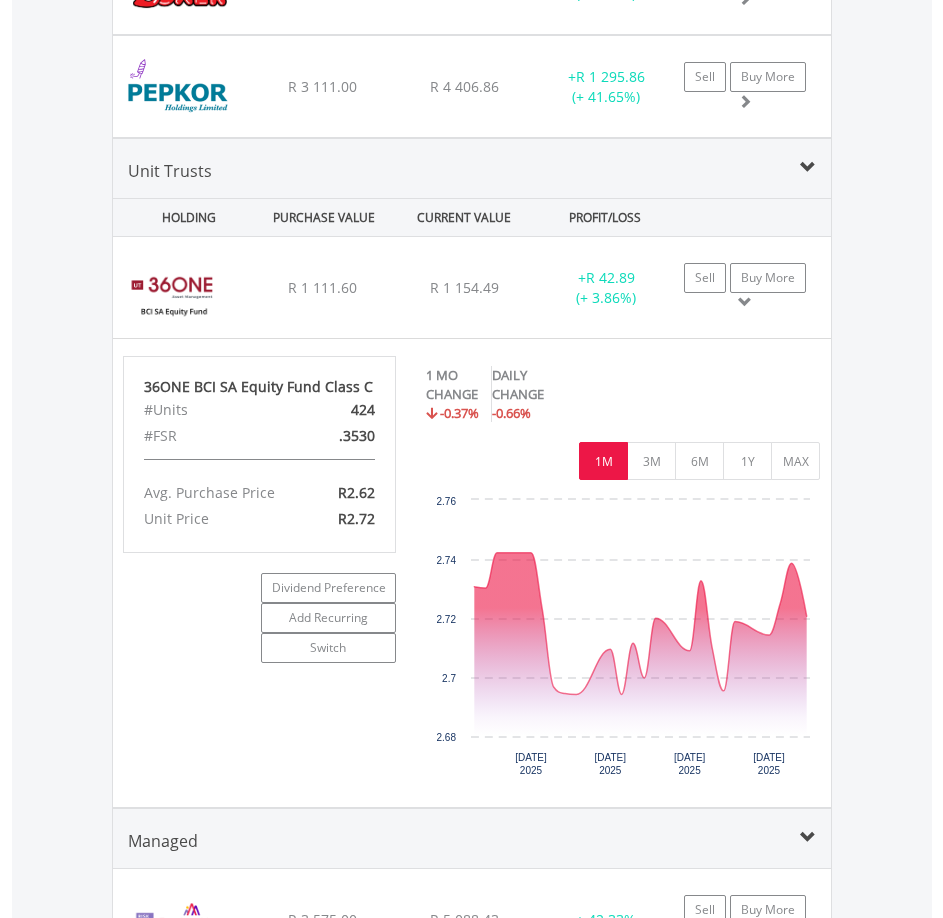 scroll, scrollTop: 1890, scrollLeft: 0, axis: vertical 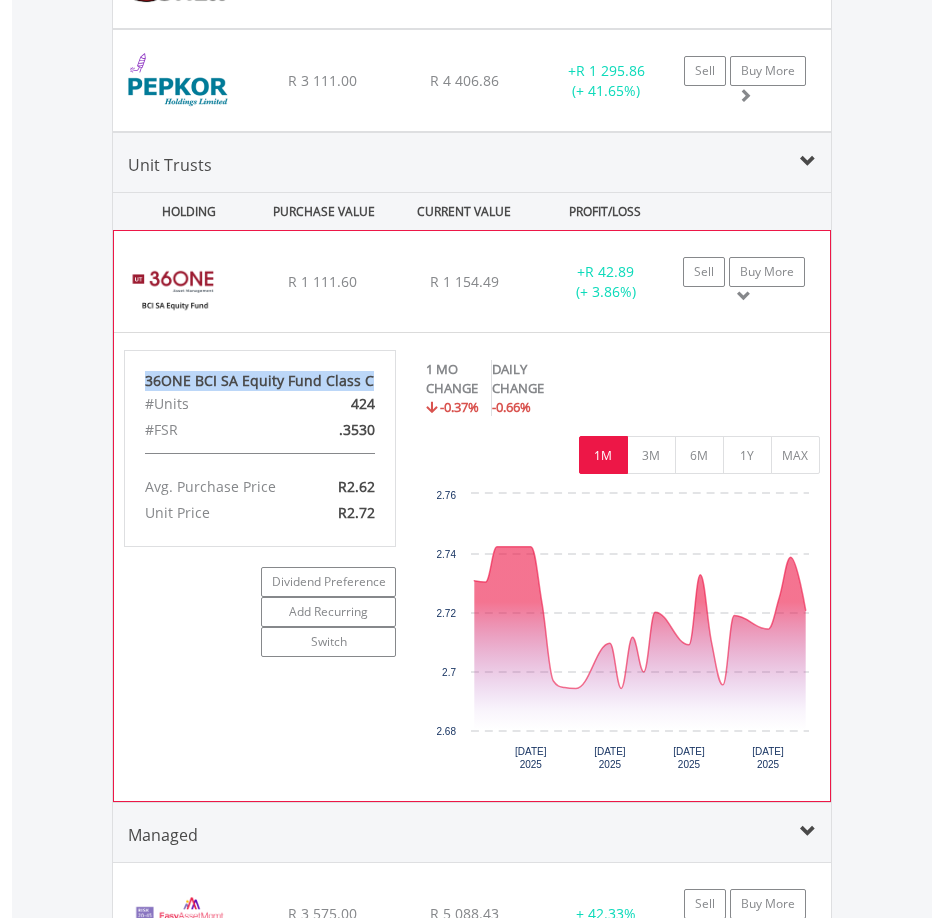 drag, startPoint x: 145, startPoint y: 378, endPoint x: 367, endPoint y: 368, distance: 222.22511 